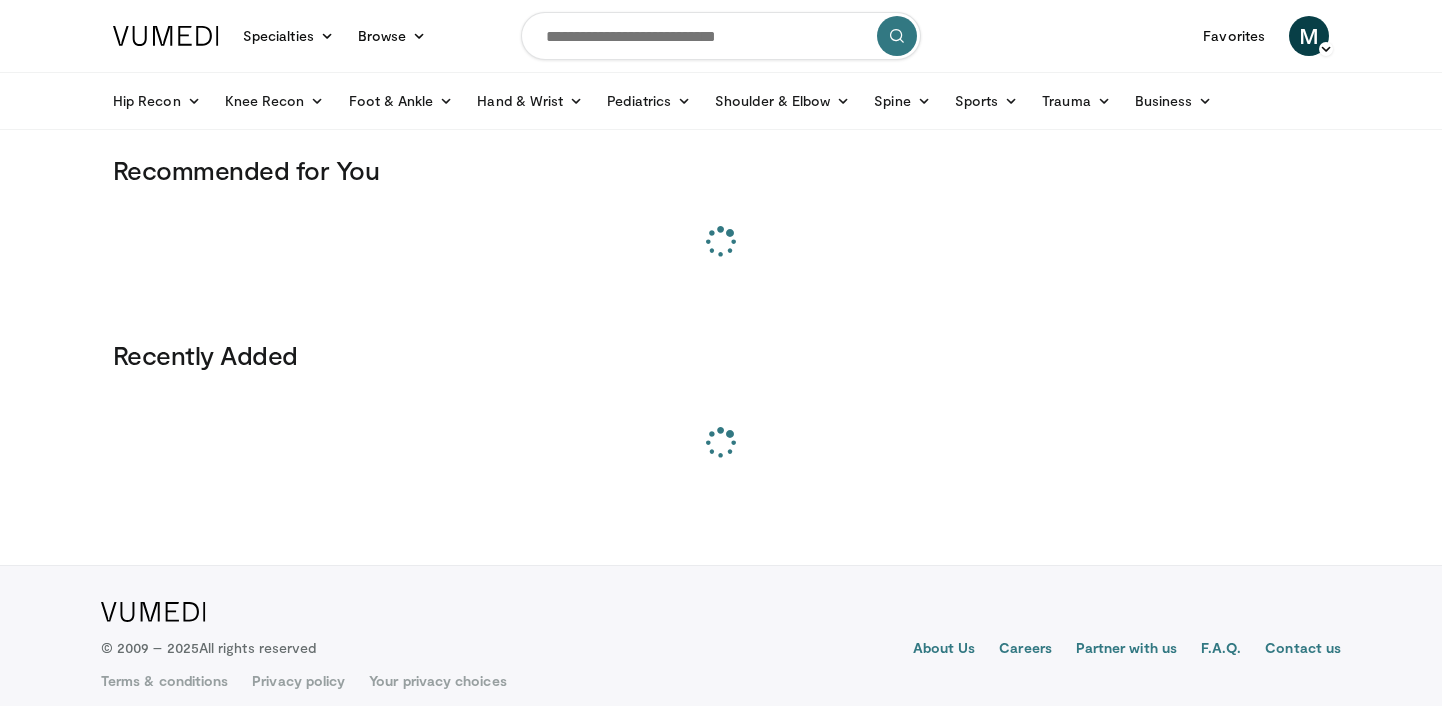 scroll, scrollTop: 0, scrollLeft: 0, axis: both 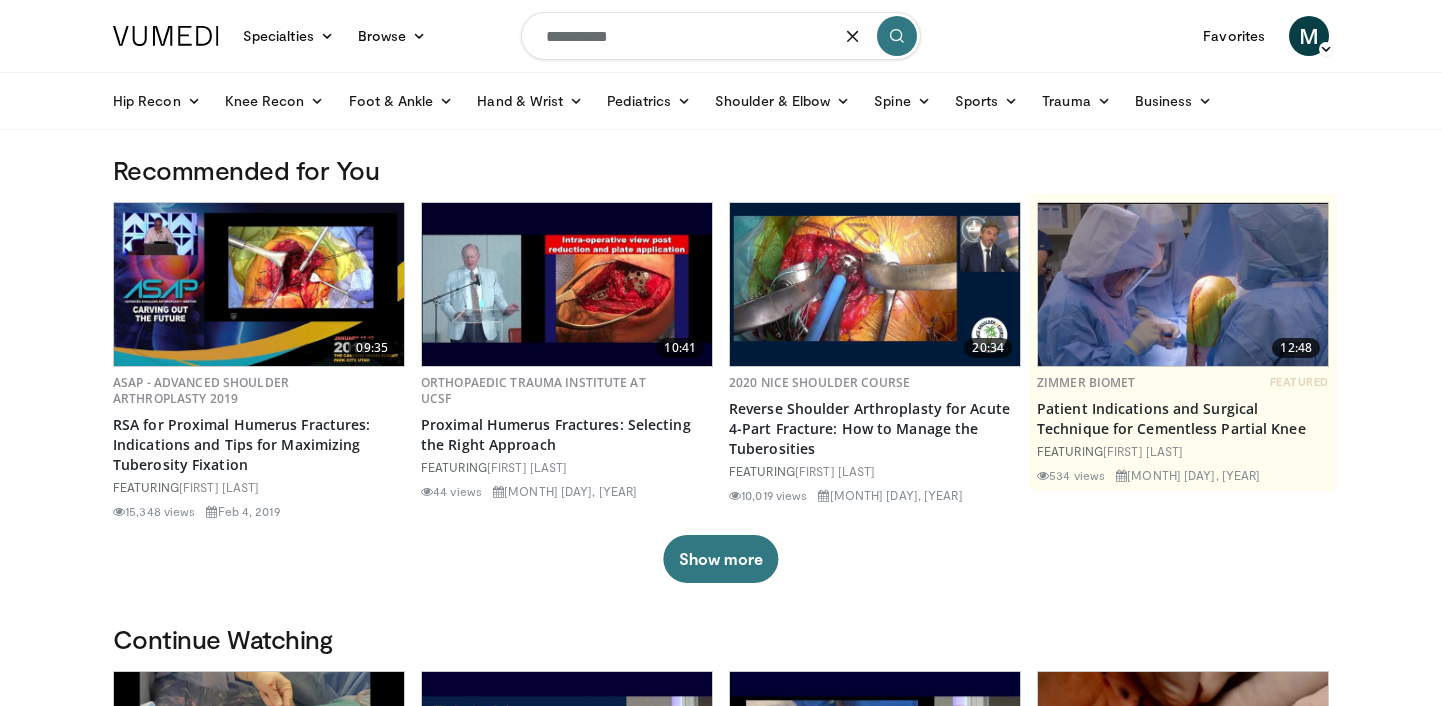 type on "**********" 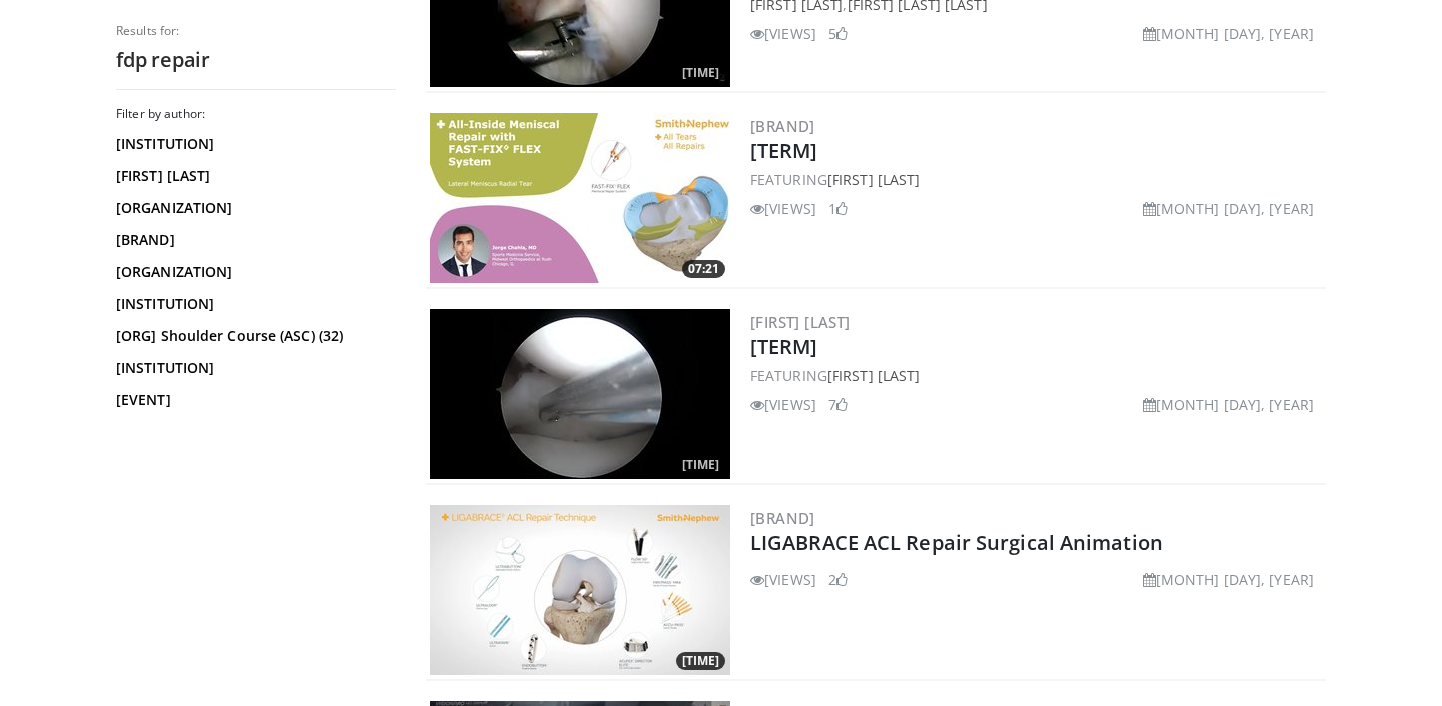 scroll, scrollTop: 0, scrollLeft: 0, axis: both 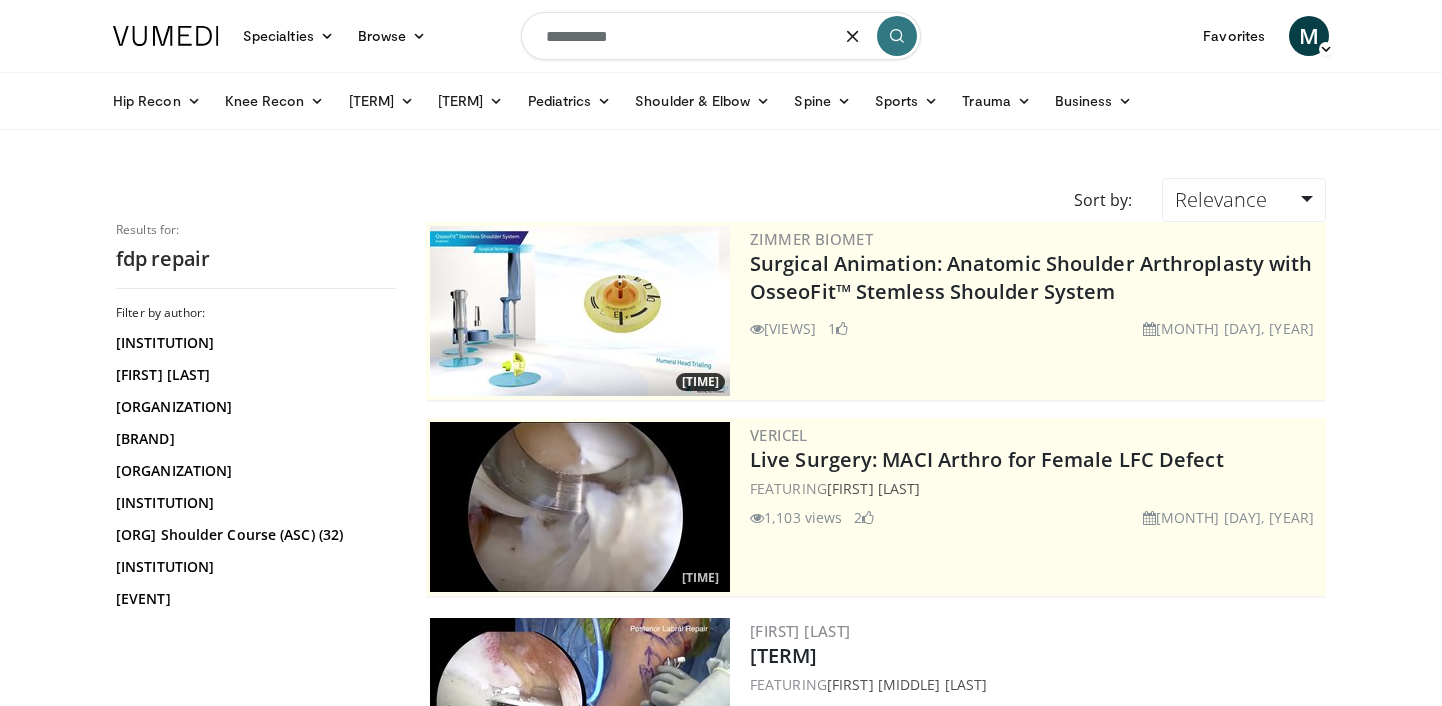 drag, startPoint x: 570, startPoint y: 45, endPoint x: 519, endPoint y: 38, distance: 51.47815 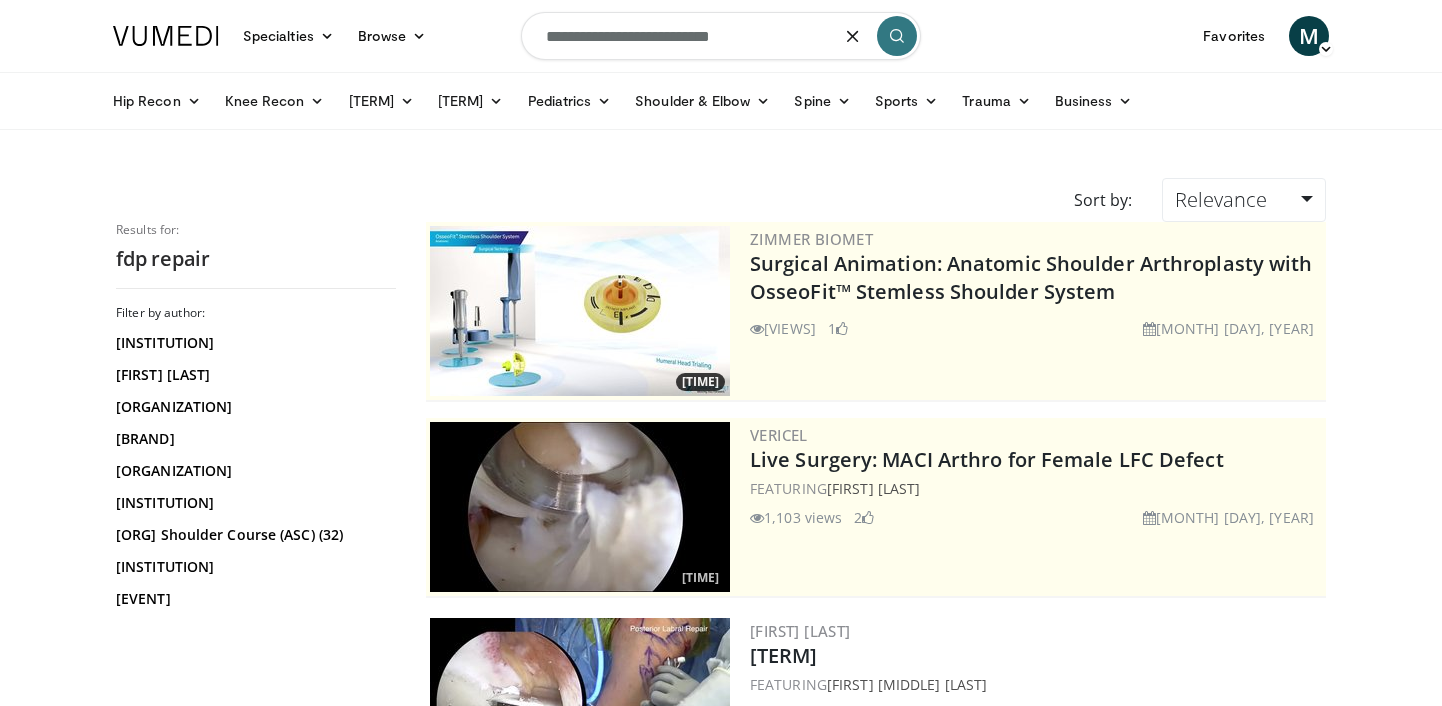 type on "**********" 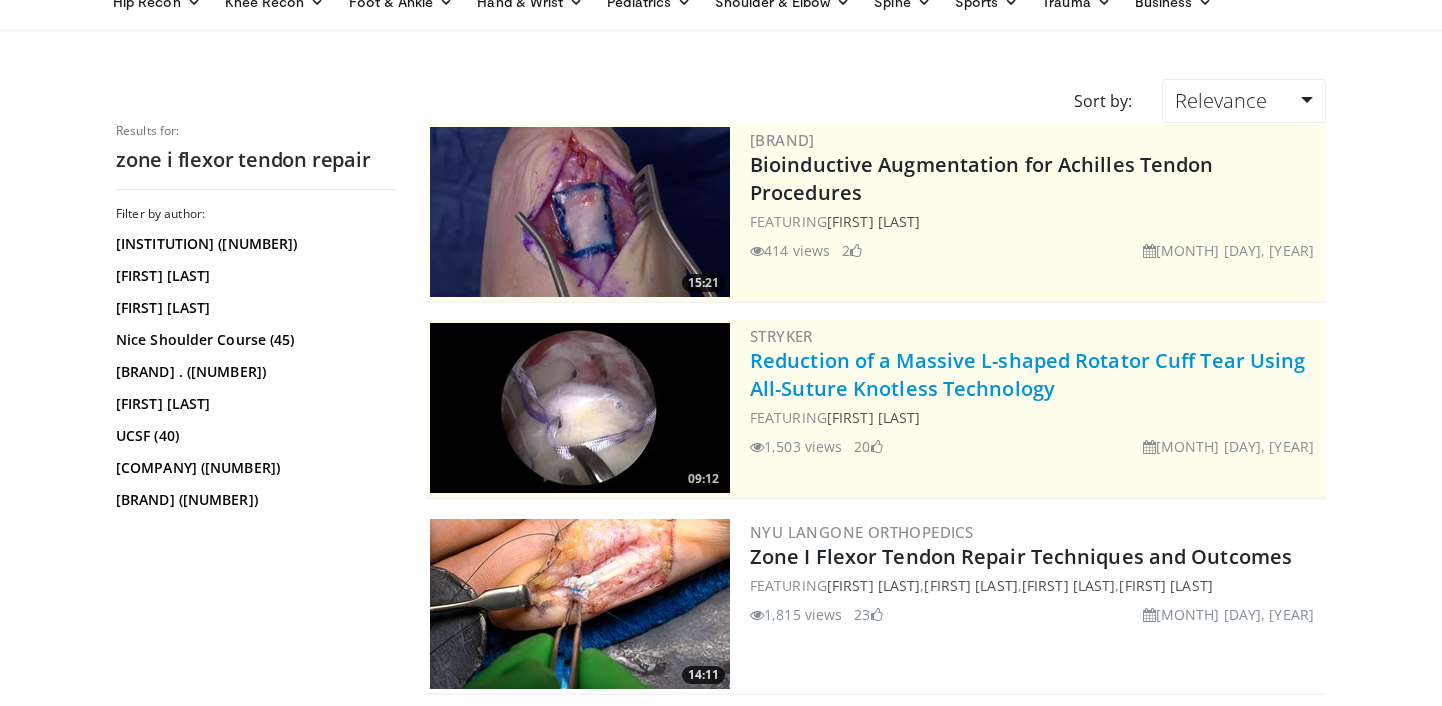 scroll, scrollTop: 161, scrollLeft: 0, axis: vertical 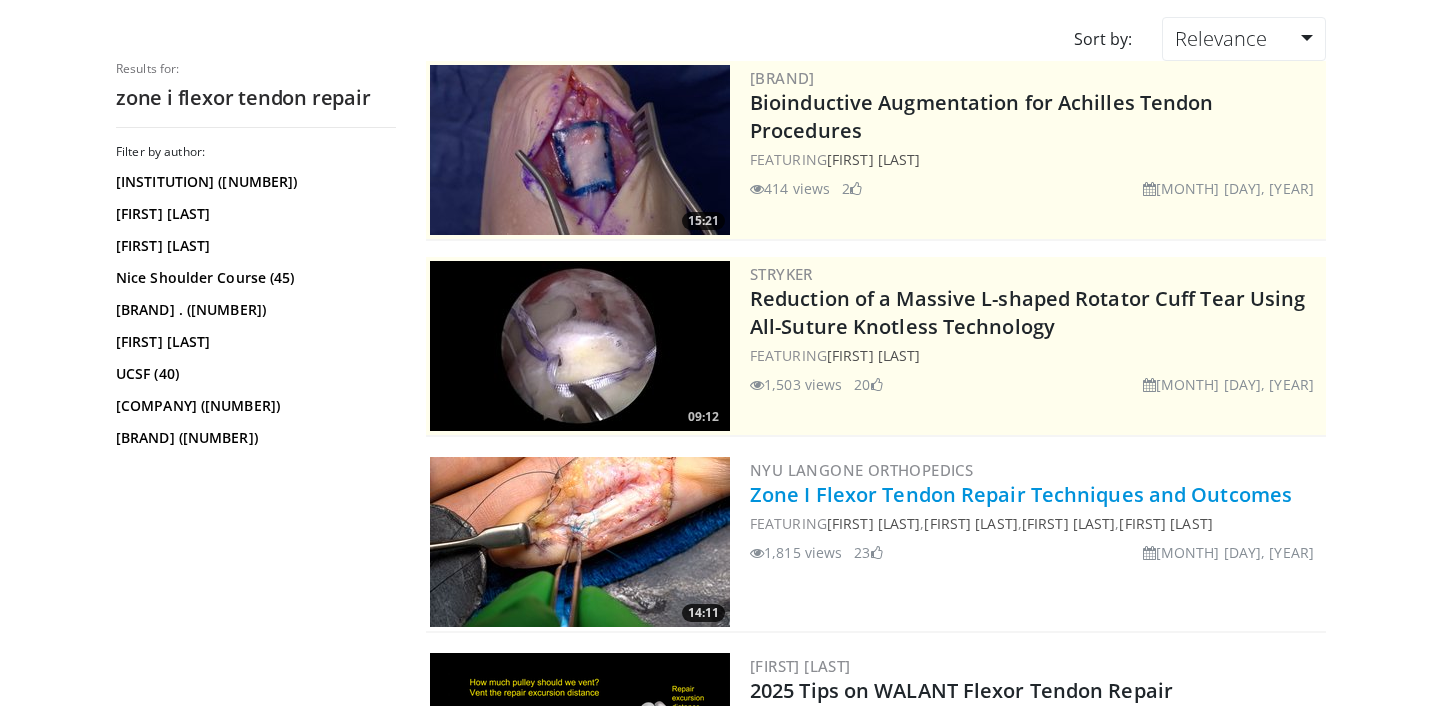 click on "Zone I Flexor Tendon Repair Techniques and Outcomes" at bounding box center [1021, 494] 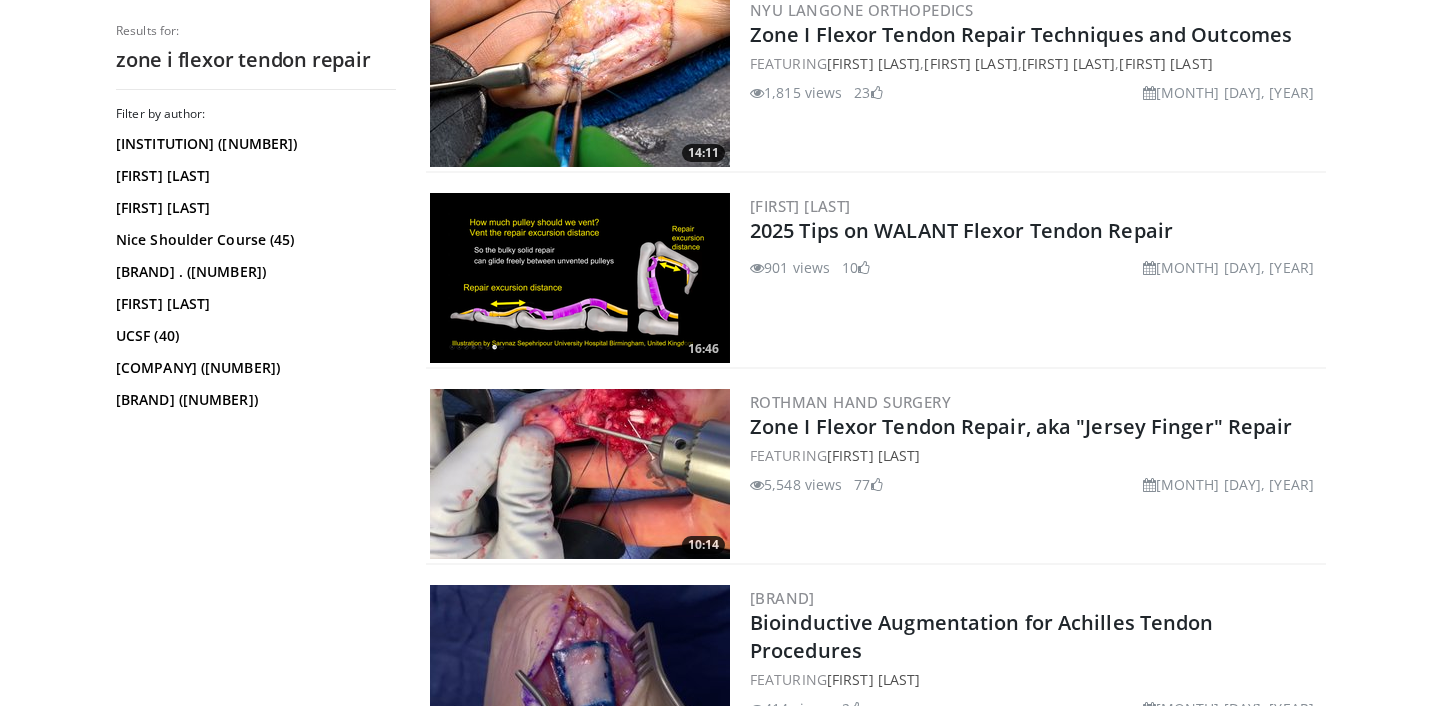 scroll, scrollTop: 623, scrollLeft: 0, axis: vertical 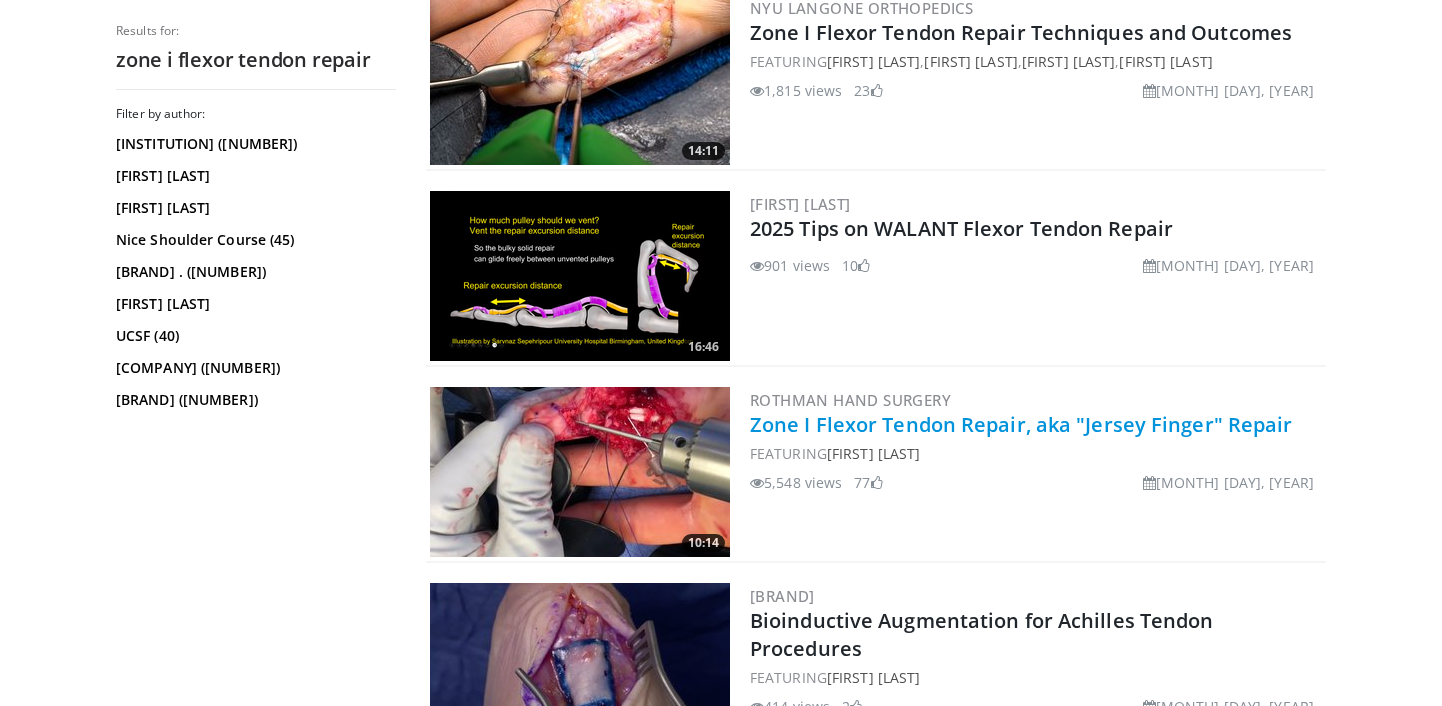click on "Zone I Flexor Tendon Repair, aka "Jersey Finger" Repair" at bounding box center [1021, 424] 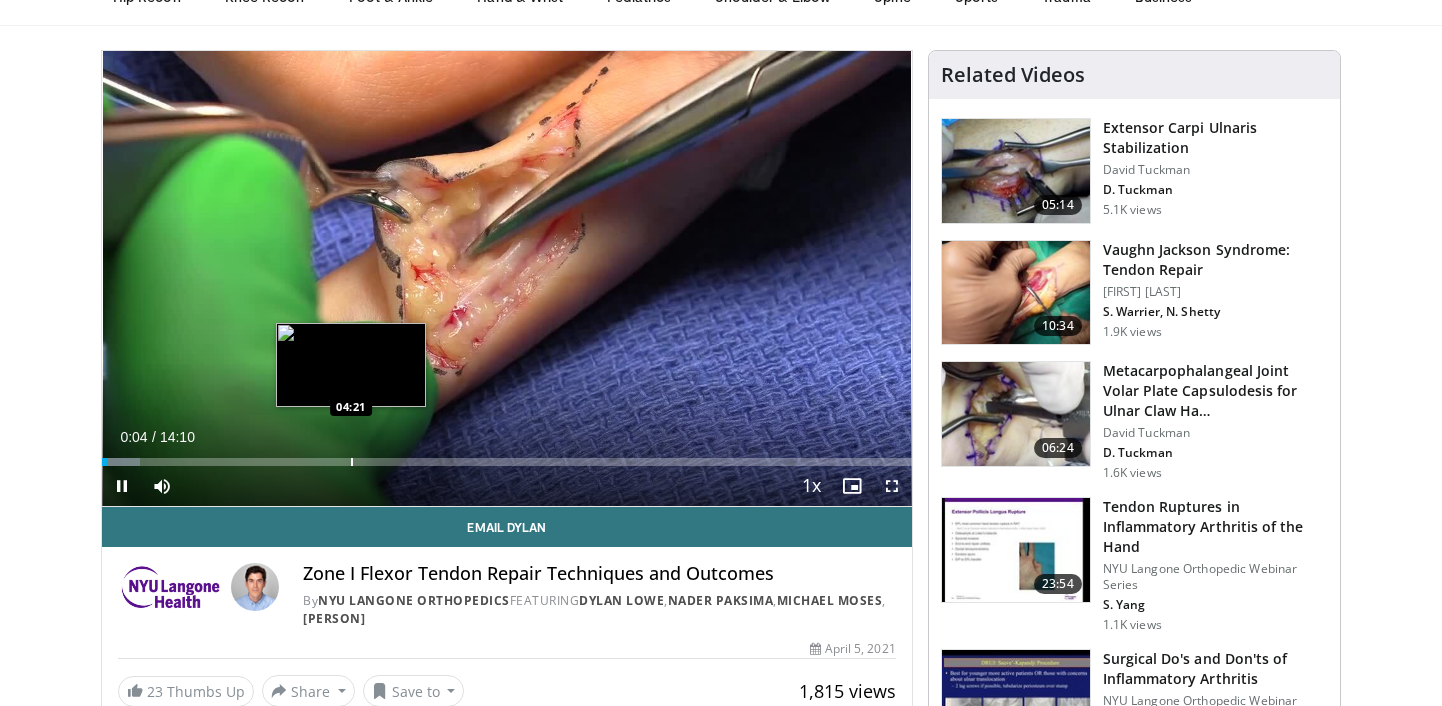 scroll, scrollTop: 103, scrollLeft: 0, axis: vertical 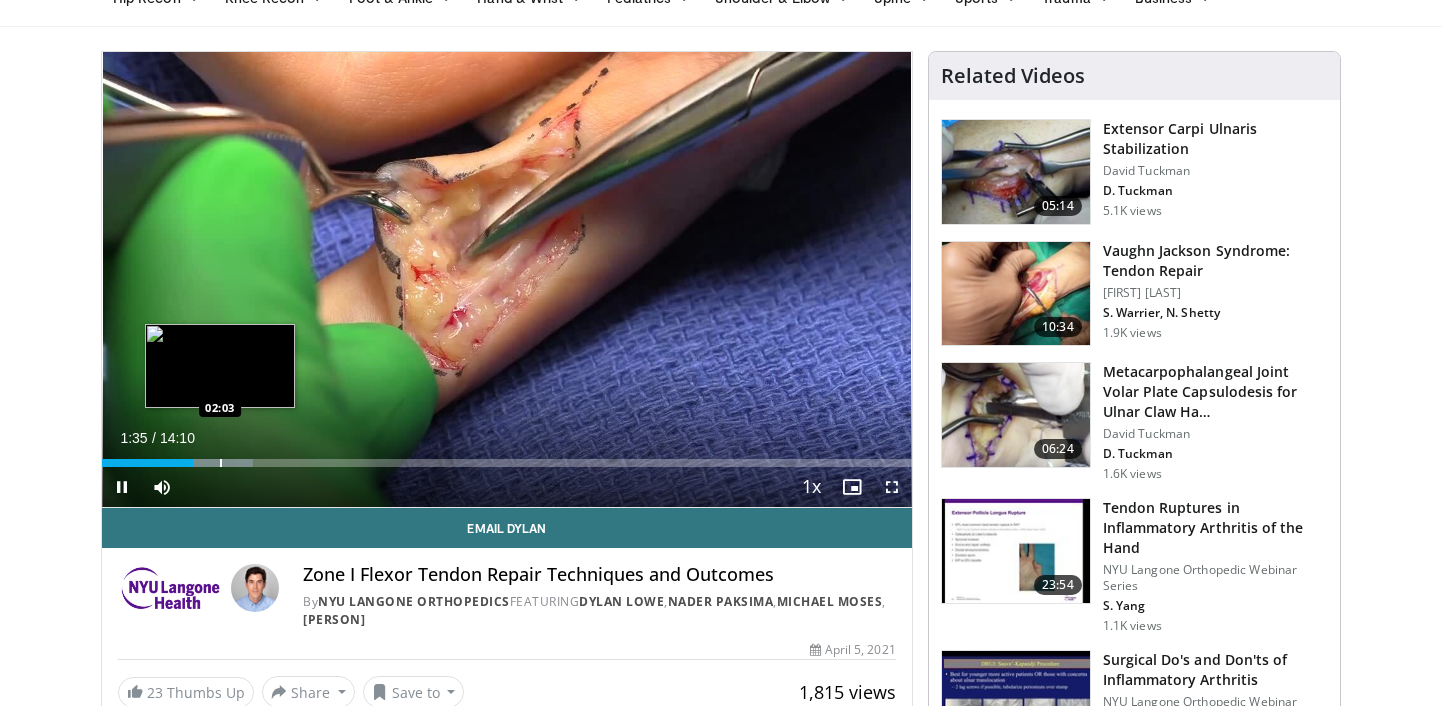 click at bounding box center (221, 463) 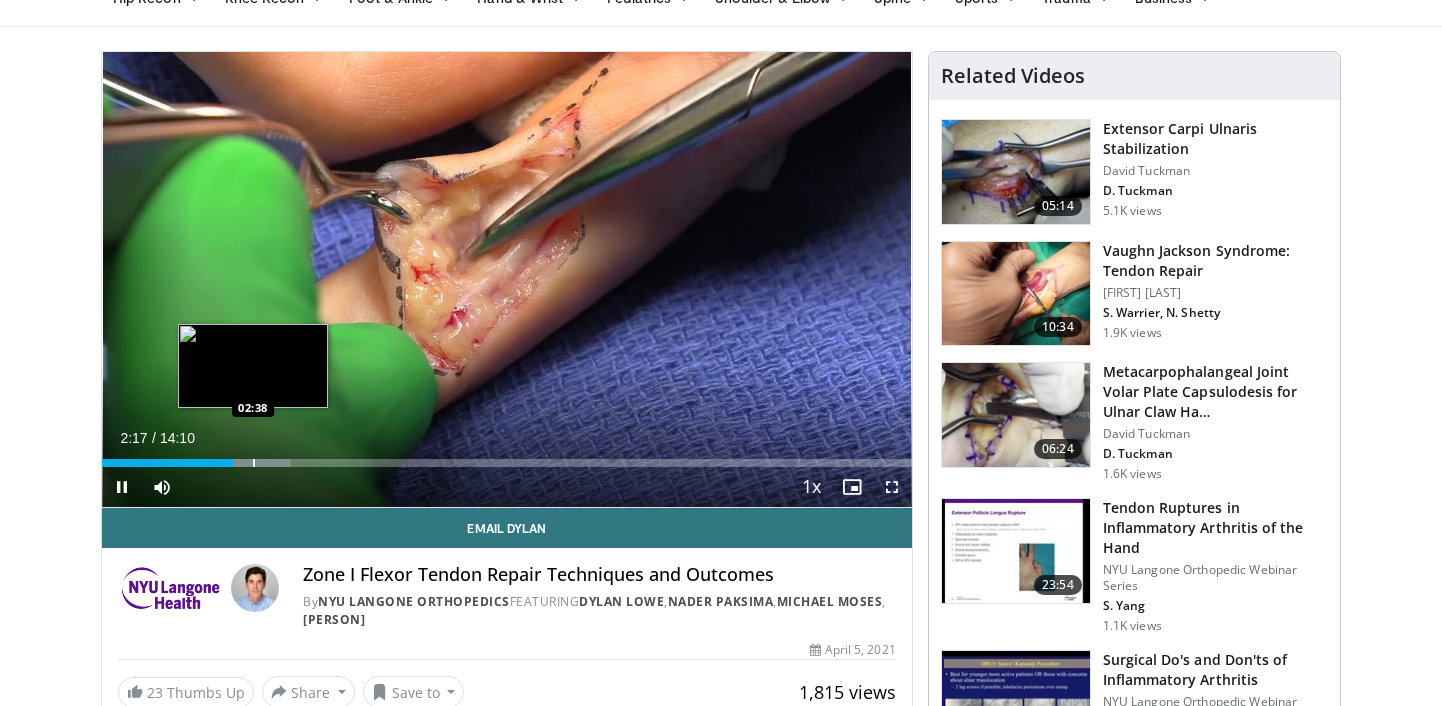 click at bounding box center [254, 463] 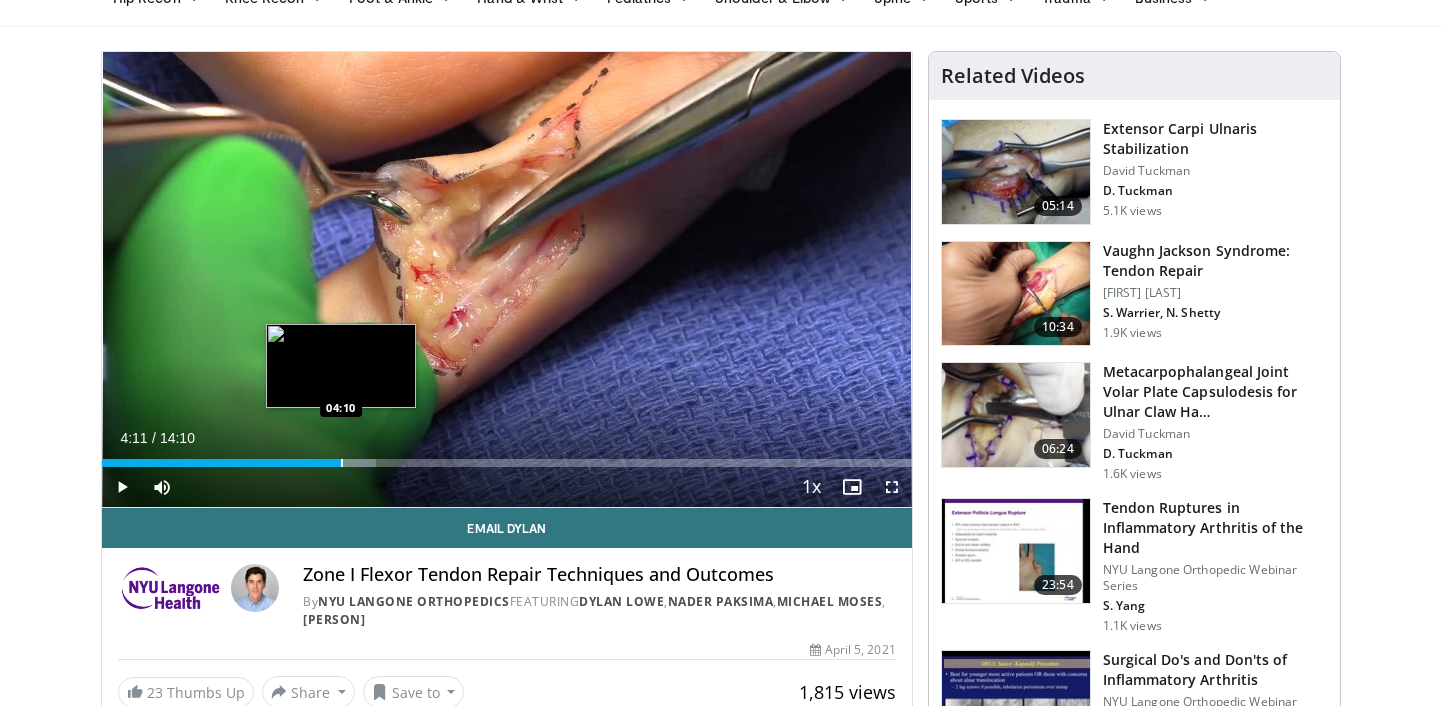 click at bounding box center (342, 463) 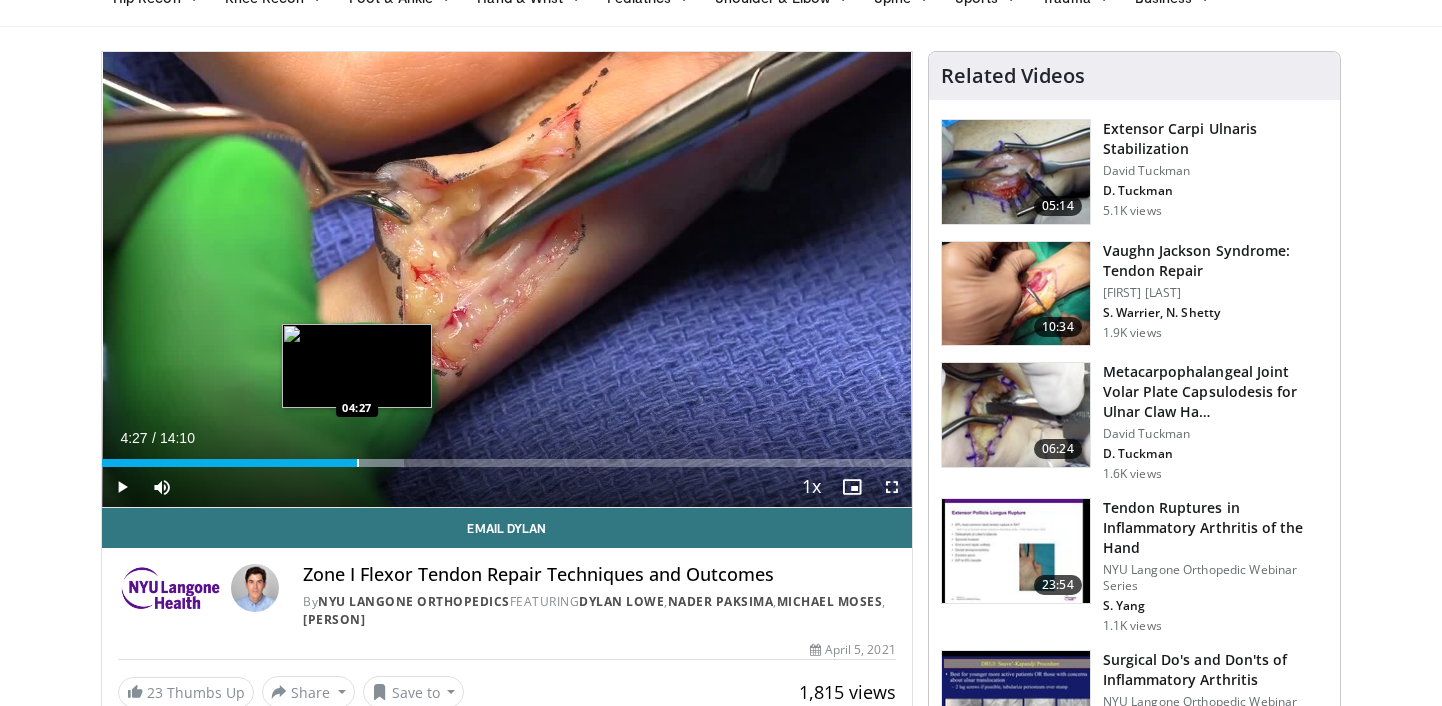 click at bounding box center [358, 463] 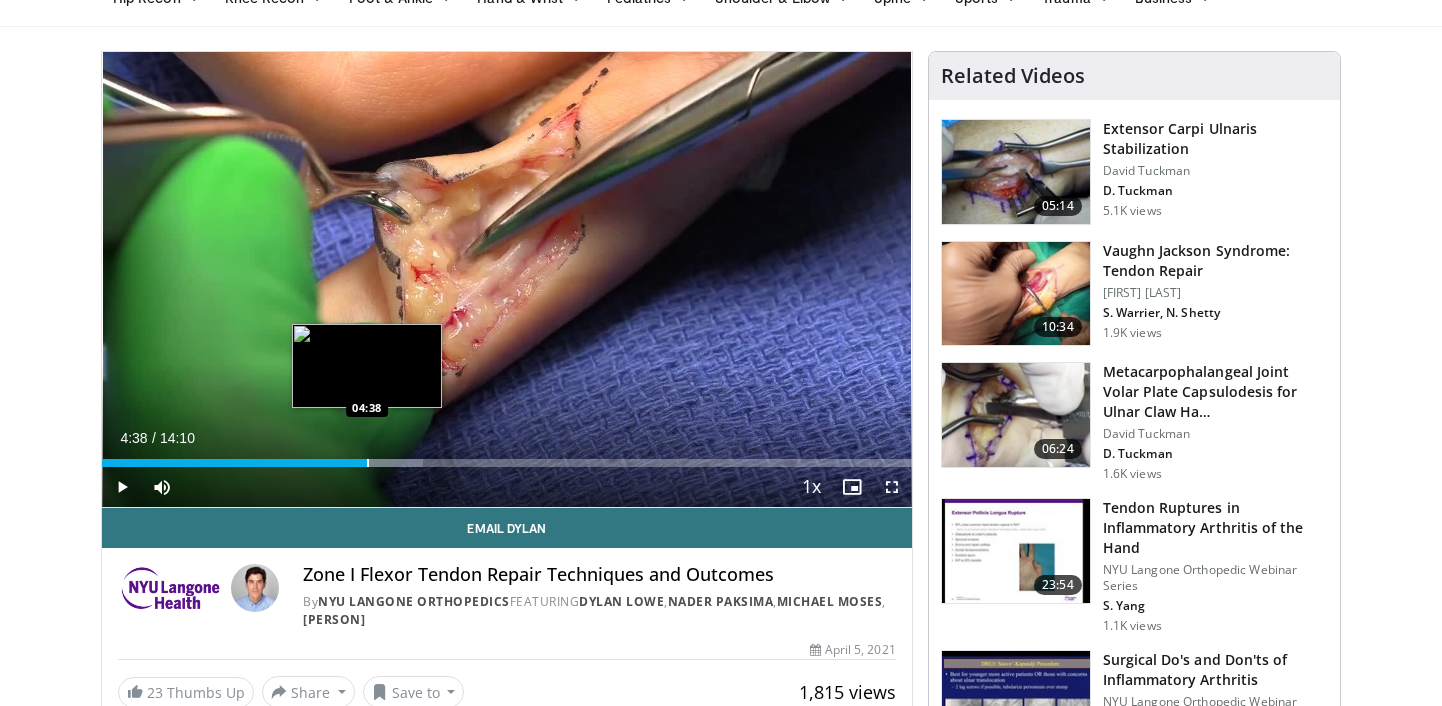 click on "Loaded :  39.66% 04:38 04:38" at bounding box center (507, 463) 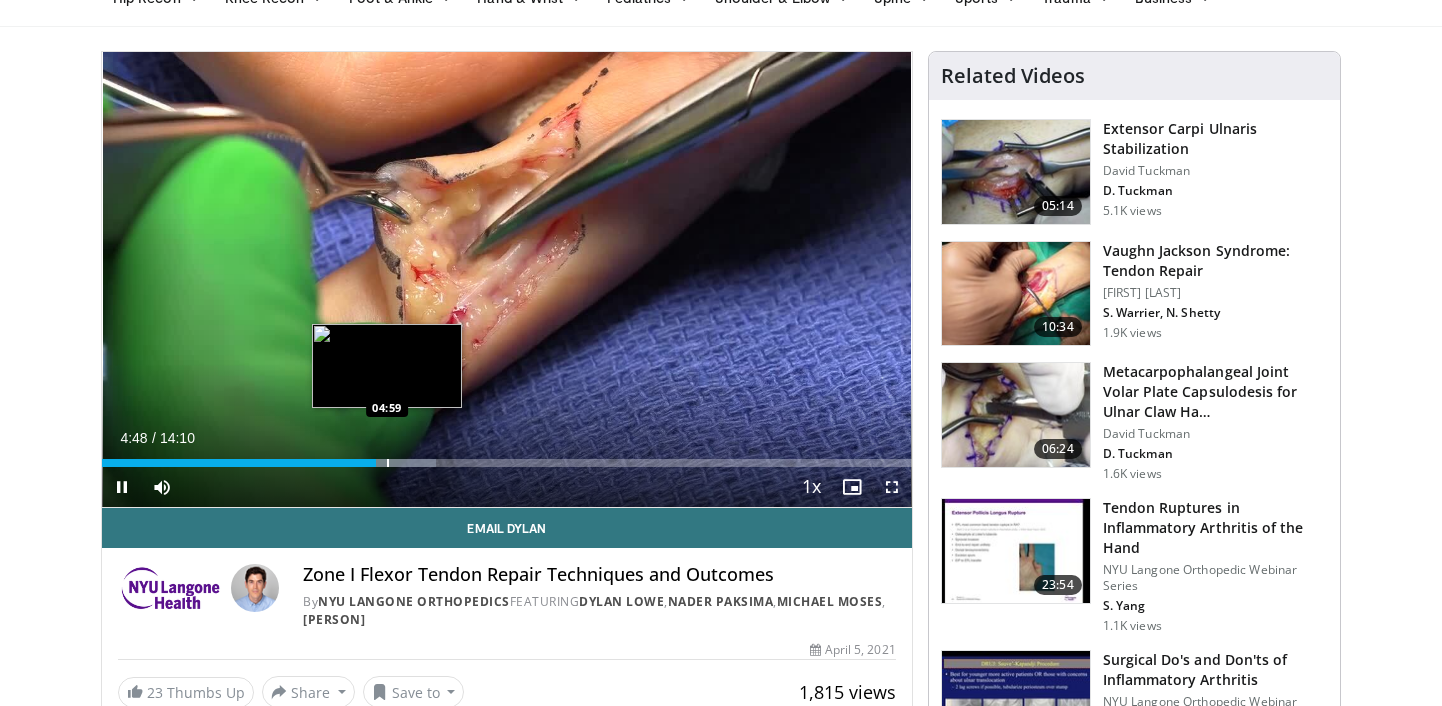 click at bounding box center (388, 463) 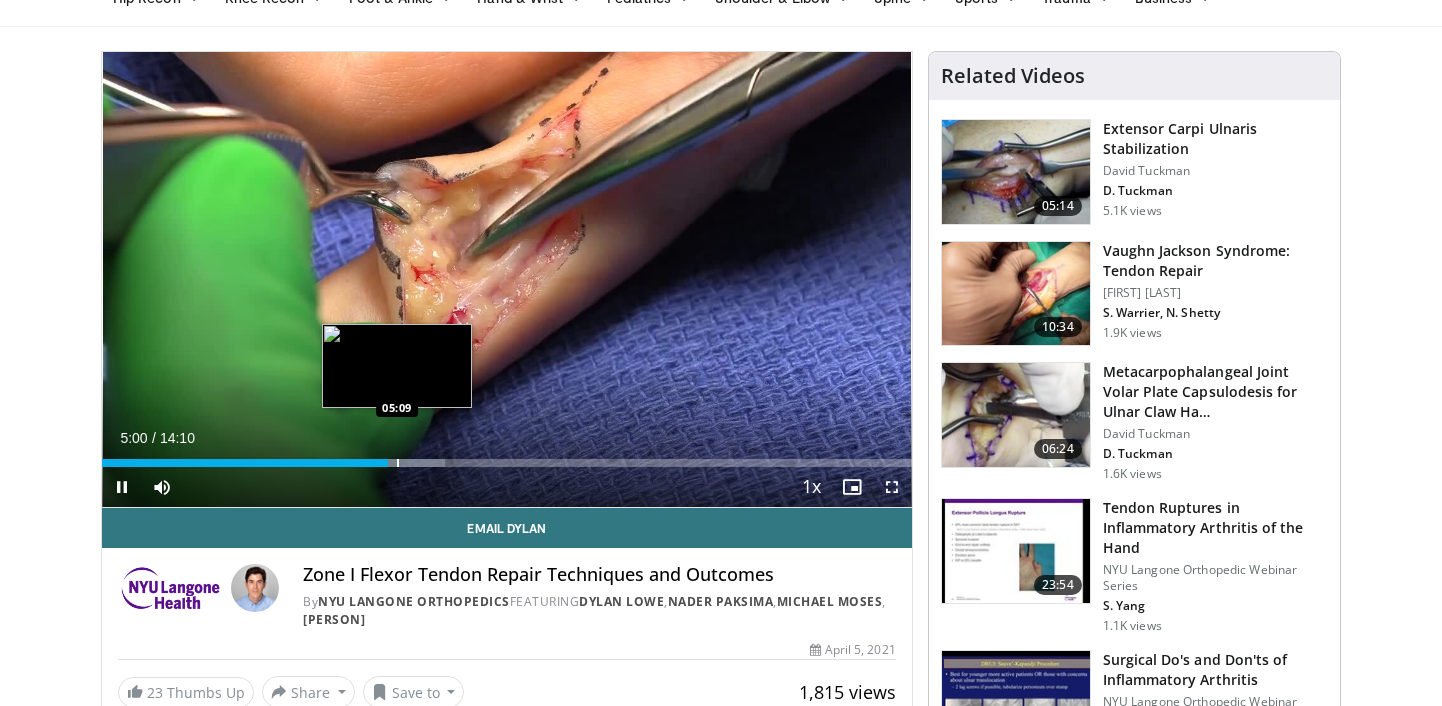 click at bounding box center [398, 463] 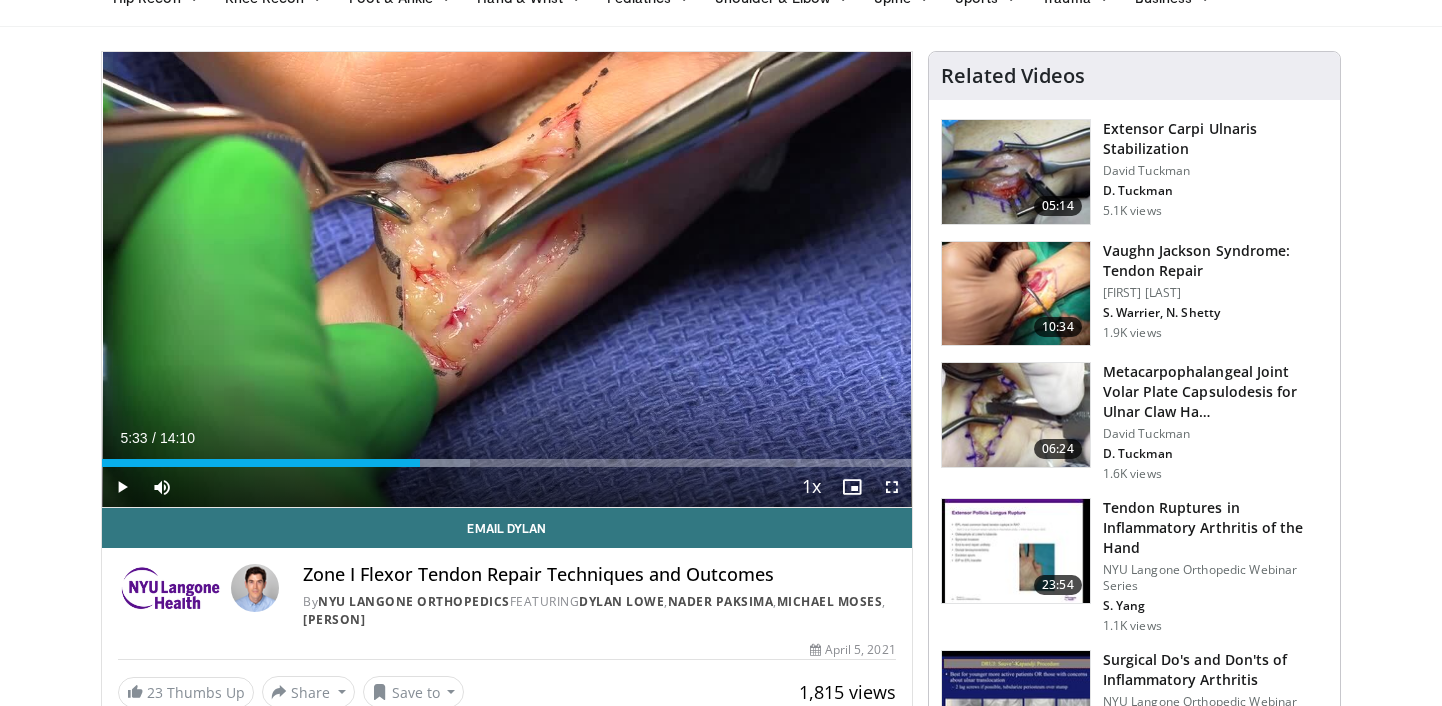 click at bounding box center (421, 463) 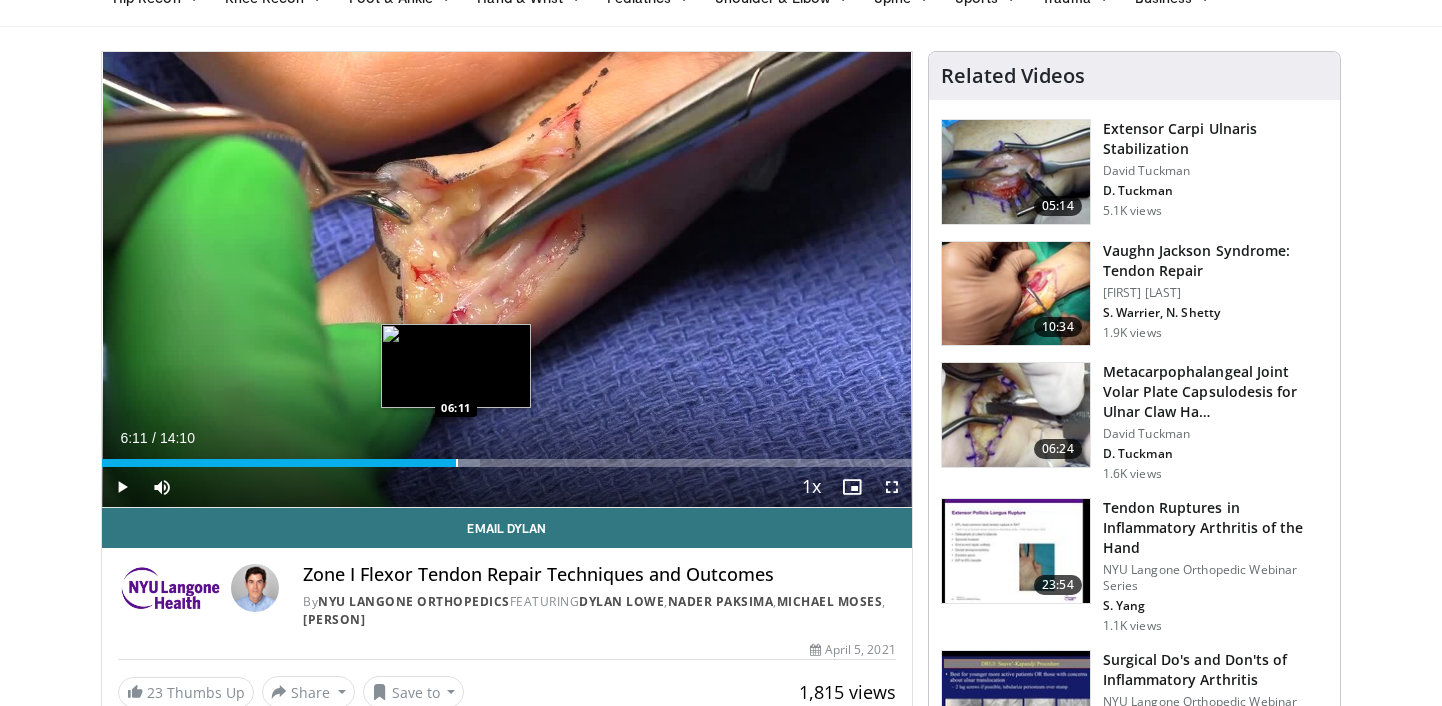click at bounding box center (457, 463) 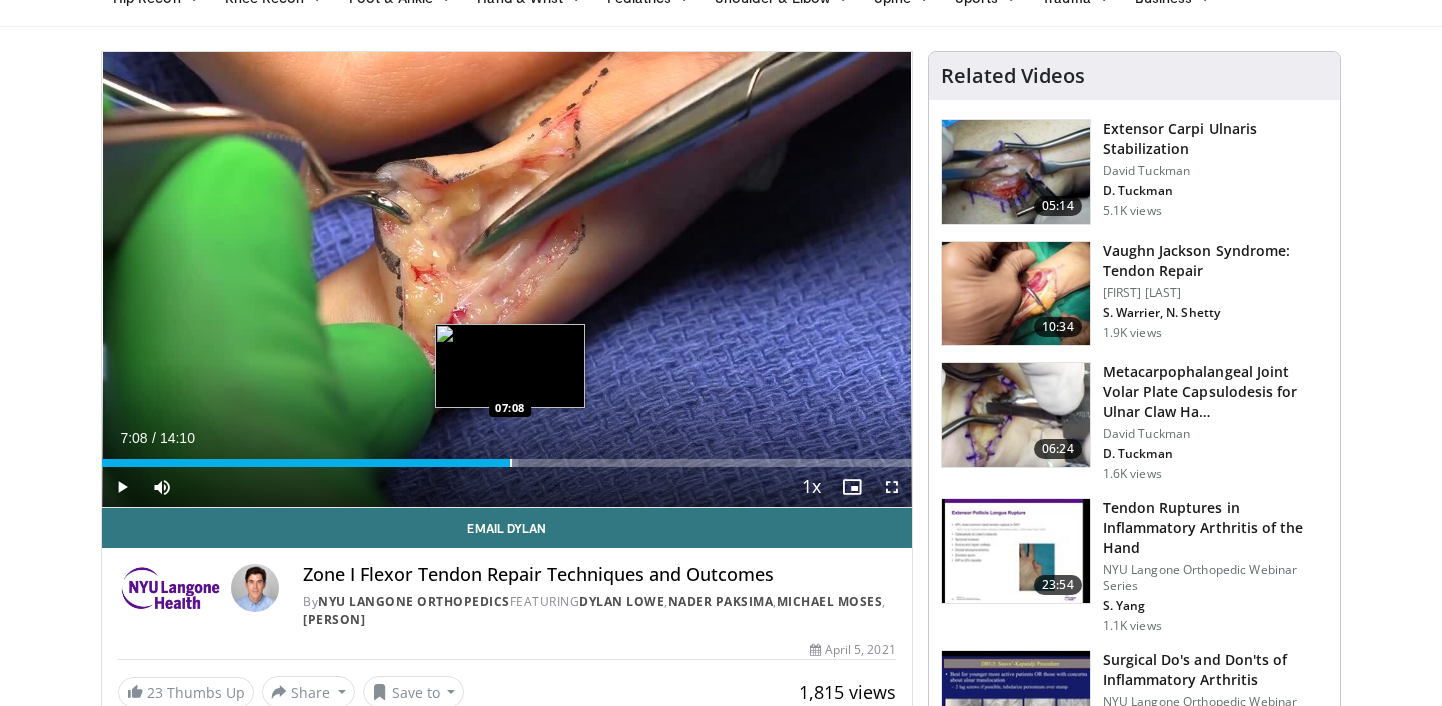 click at bounding box center [511, 463] 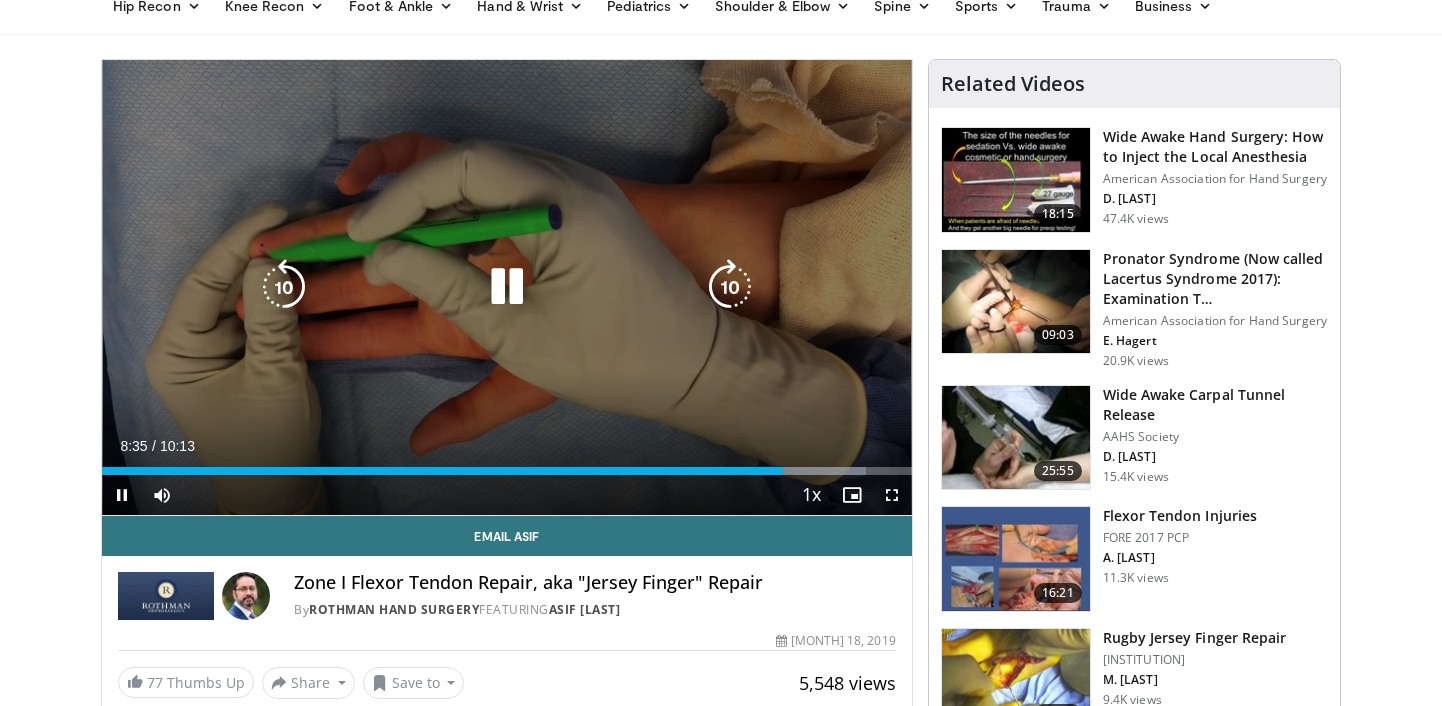 scroll, scrollTop: 0, scrollLeft: 0, axis: both 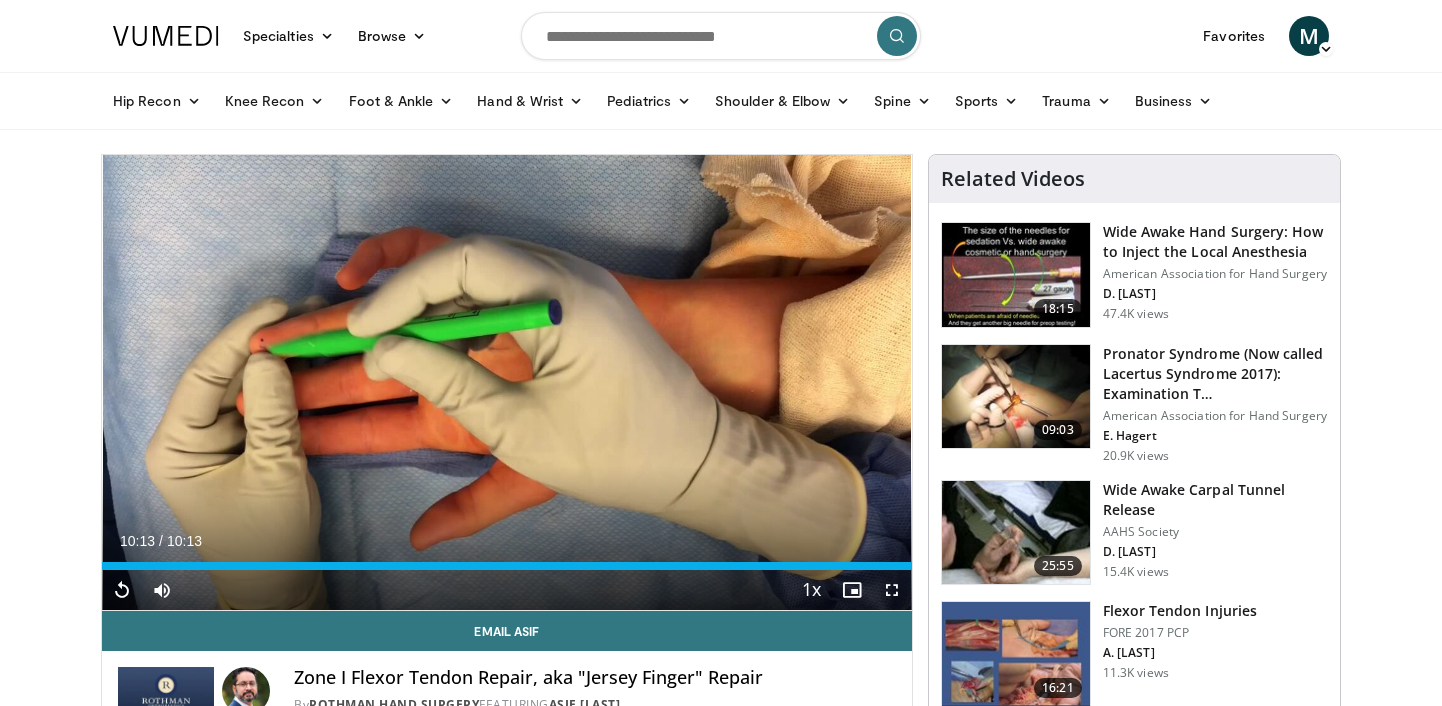 click at bounding box center (721, 36) 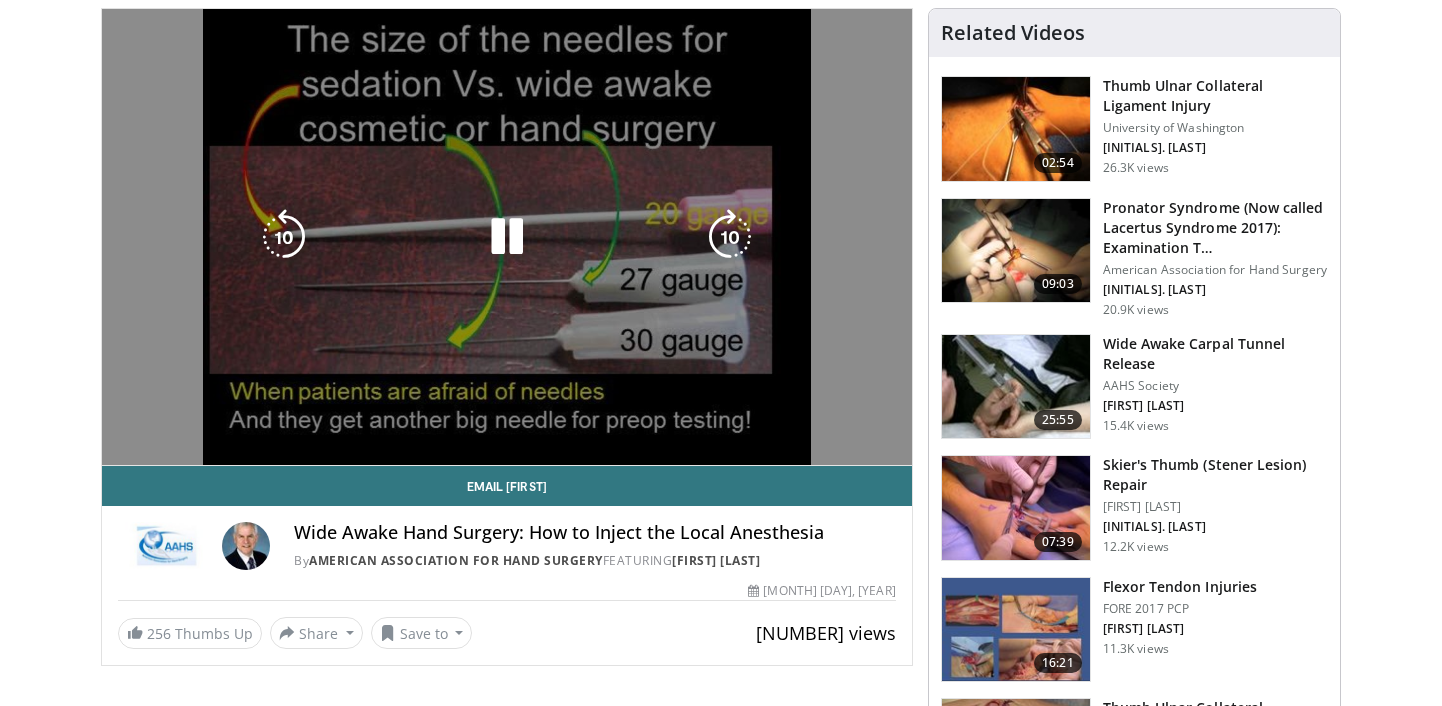 scroll, scrollTop: 0, scrollLeft: 0, axis: both 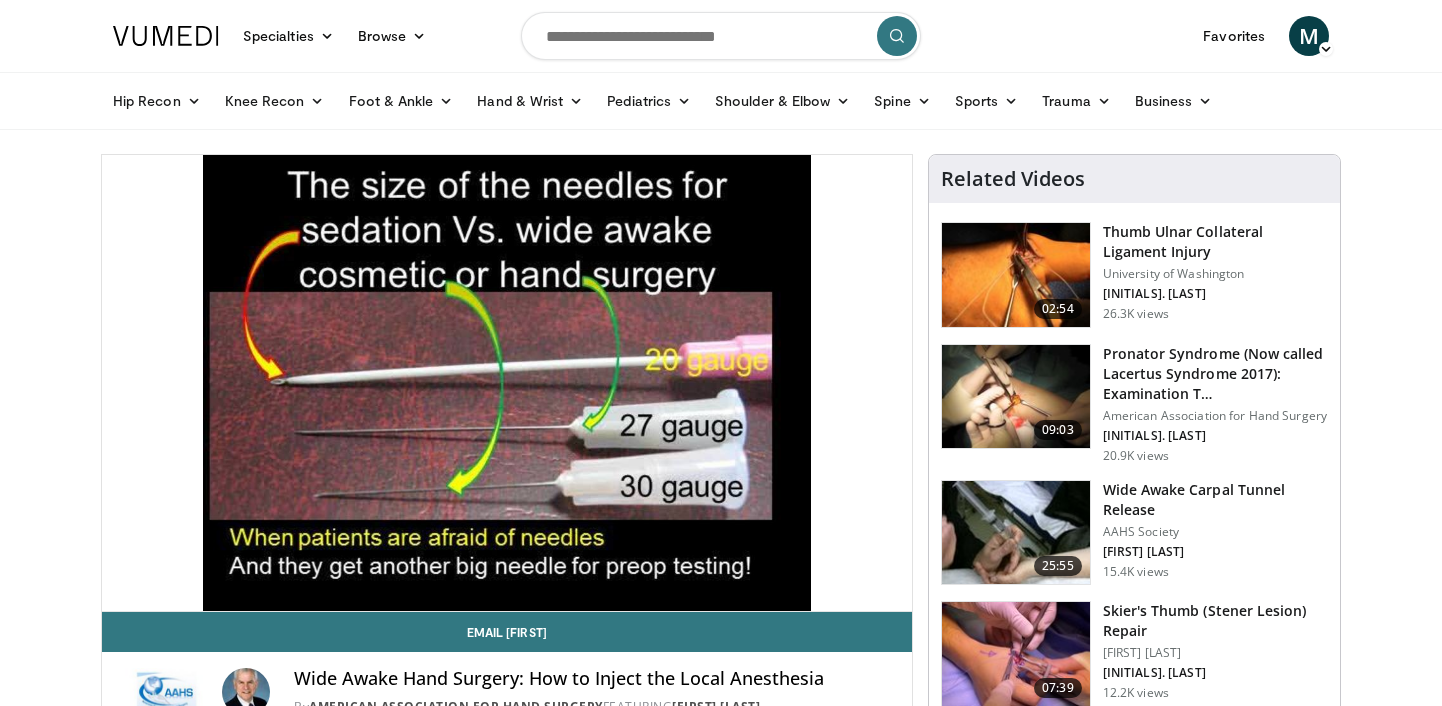 click at bounding box center (721, 36) 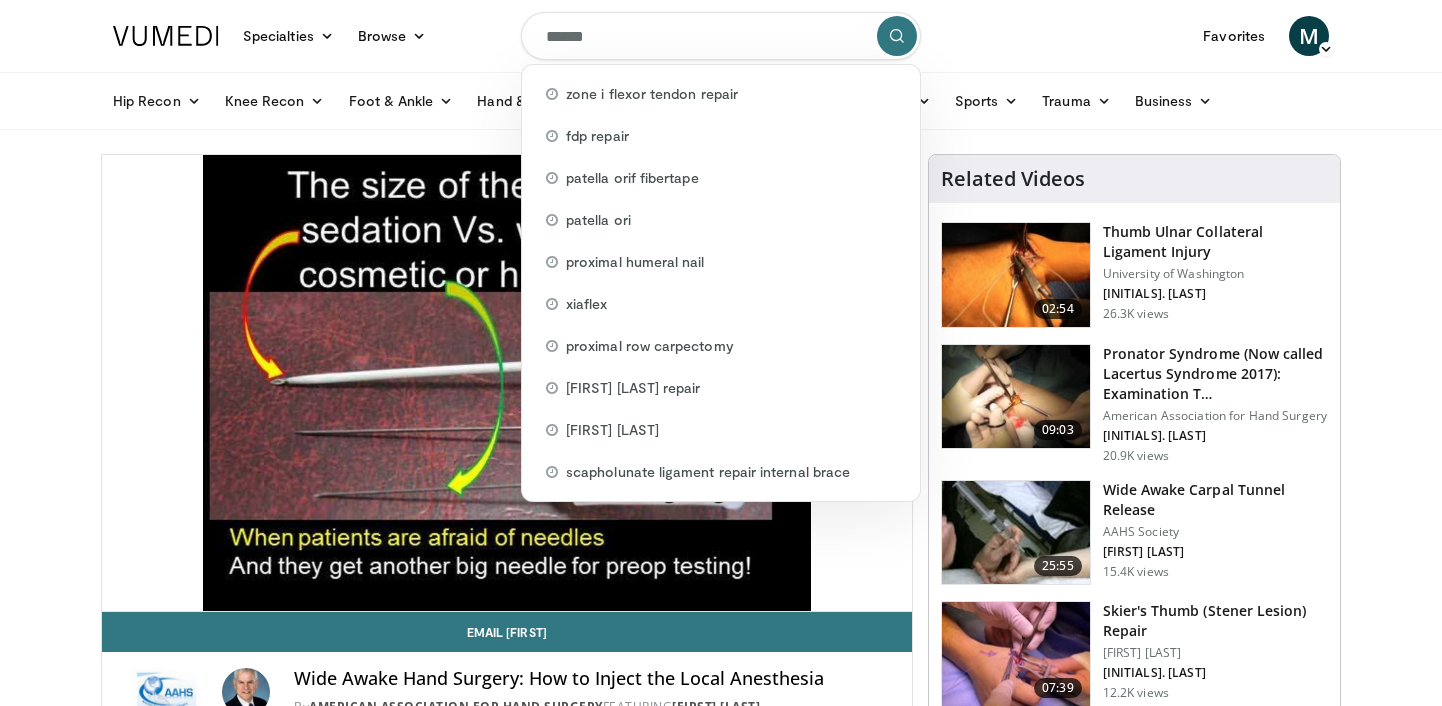 type on "******" 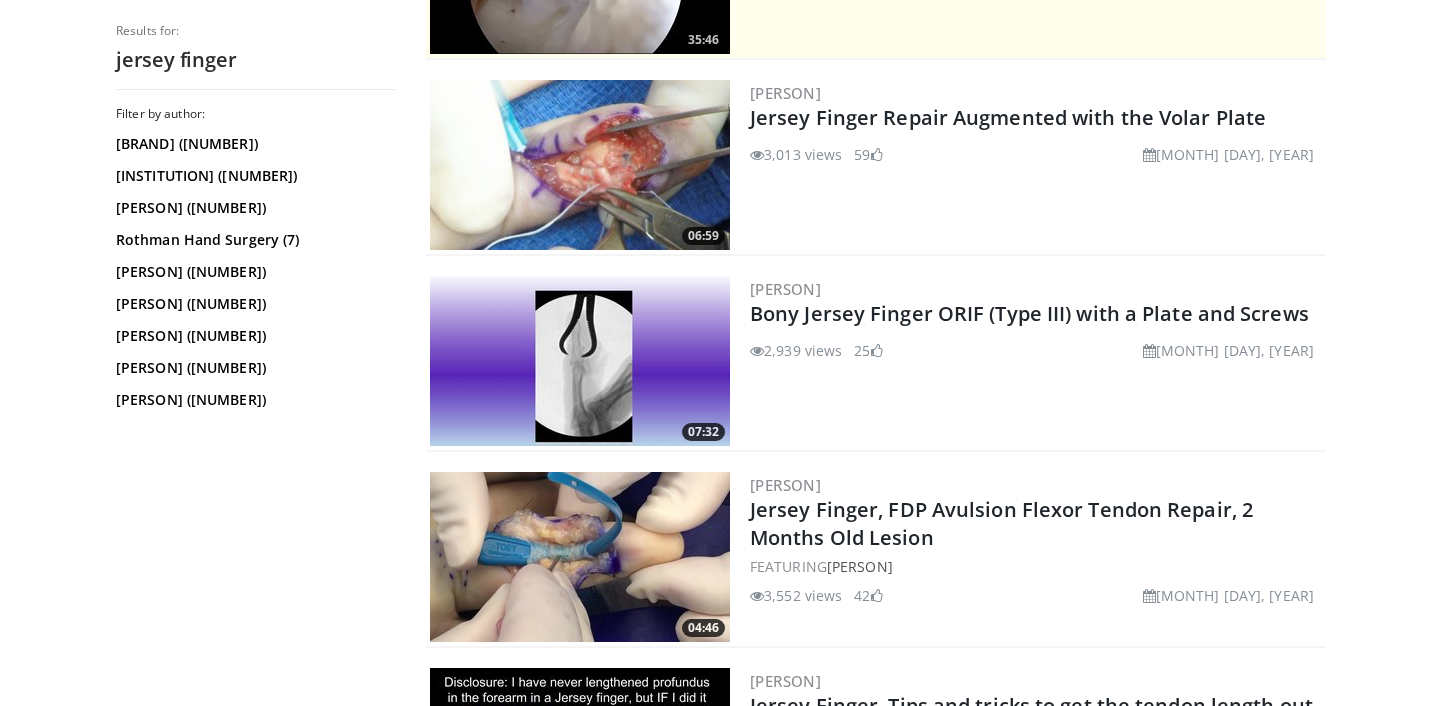 scroll, scrollTop: 535, scrollLeft: 0, axis: vertical 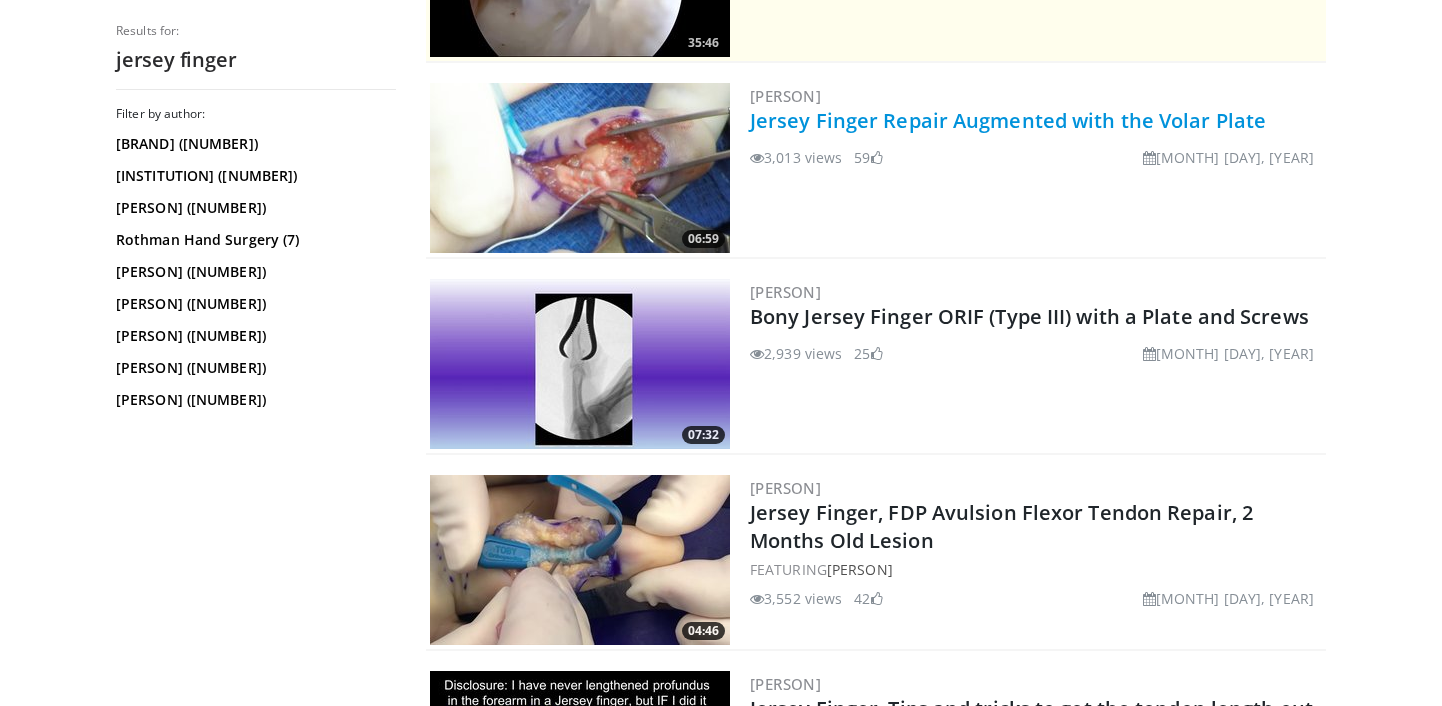 click on "Jersey Finger Repair Augmented with the Volar Plate" at bounding box center (1008, 120) 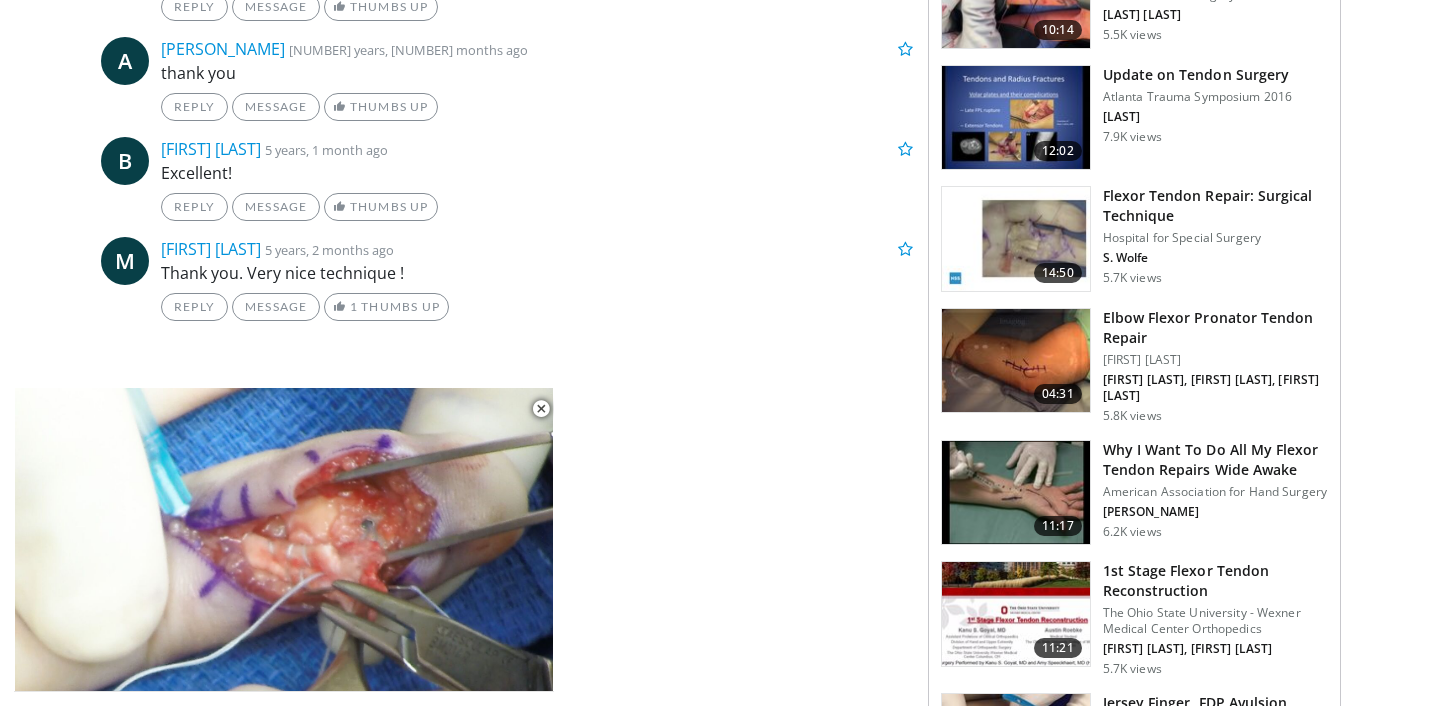scroll, scrollTop: 1171, scrollLeft: 0, axis: vertical 